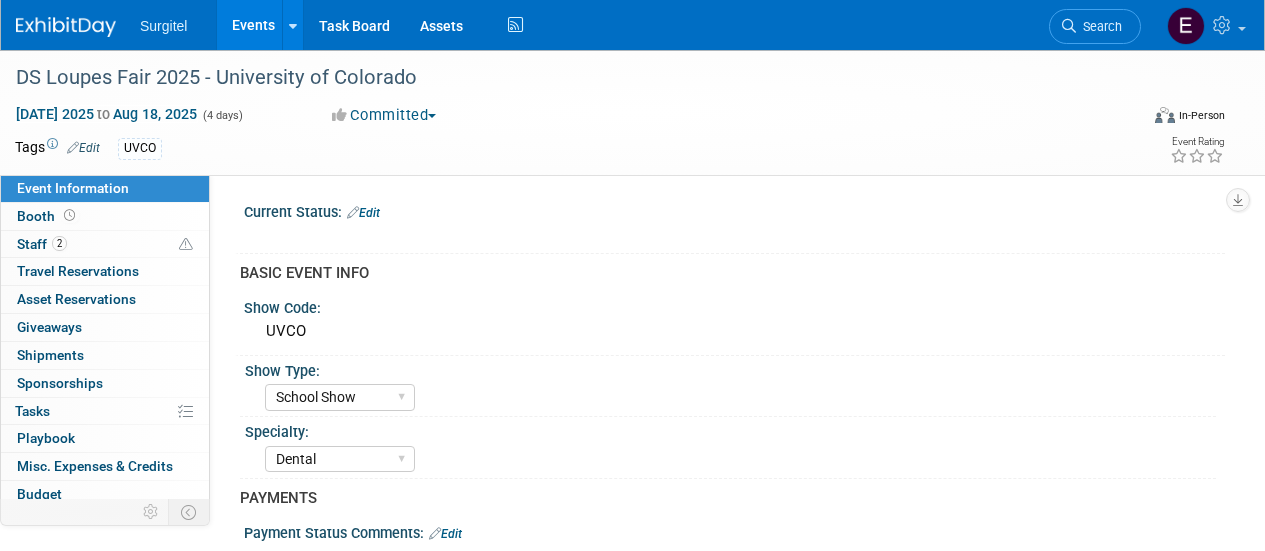 select on "School Show" 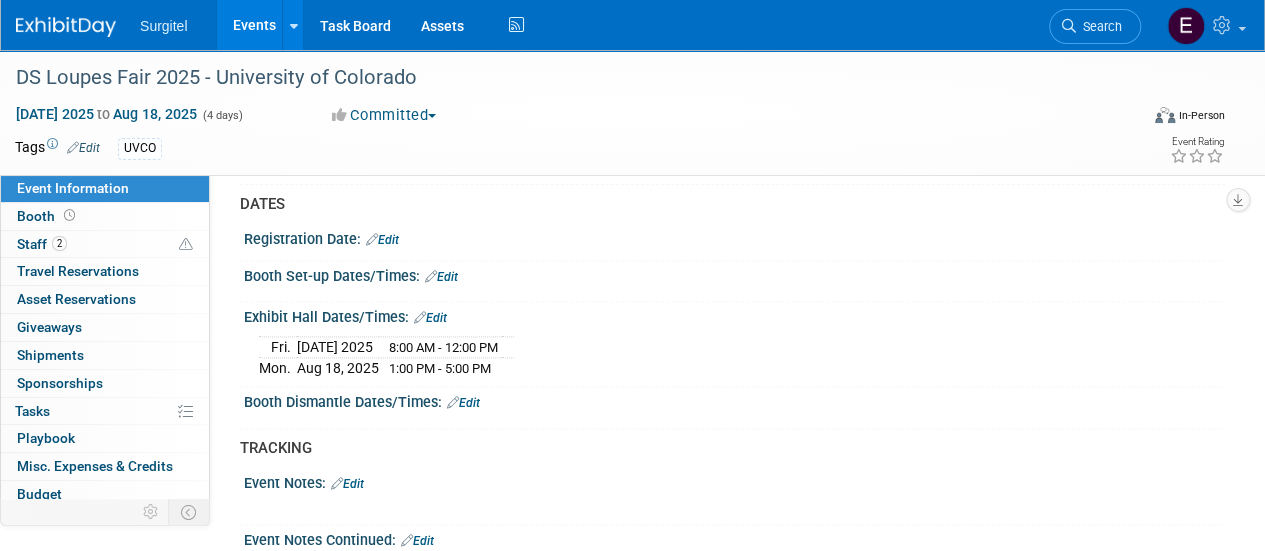 scroll, scrollTop: 0, scrollLeft: 0, axis: both 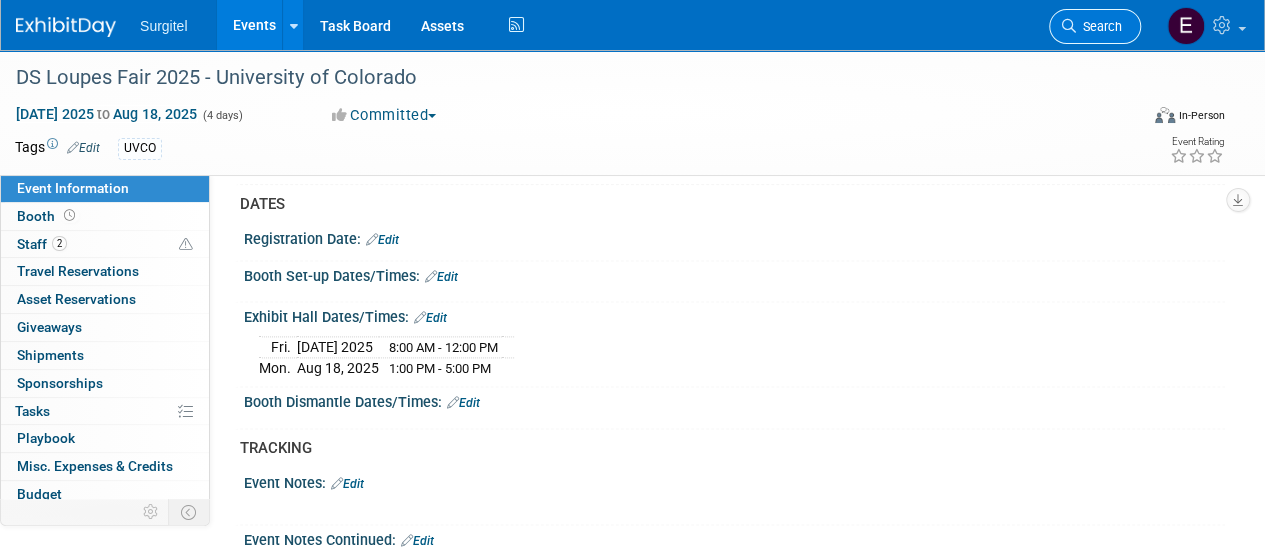 click on "Search" at bounding box center [1099, 26] 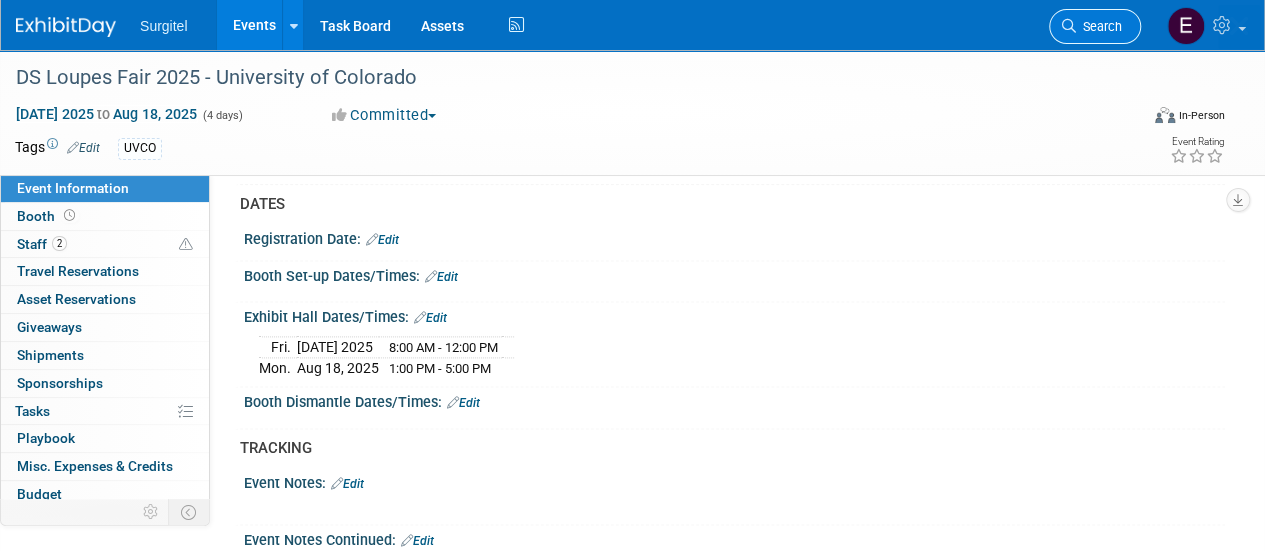 scroll, scrollTop: 0, scrollLeft: 0, axis: both 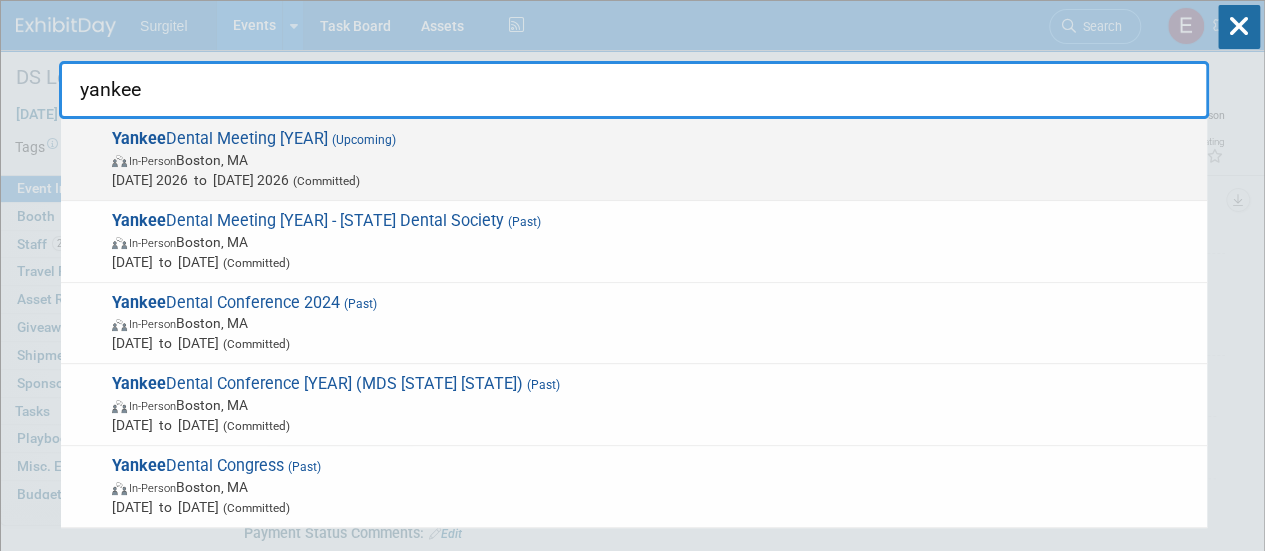 type on "yankee" 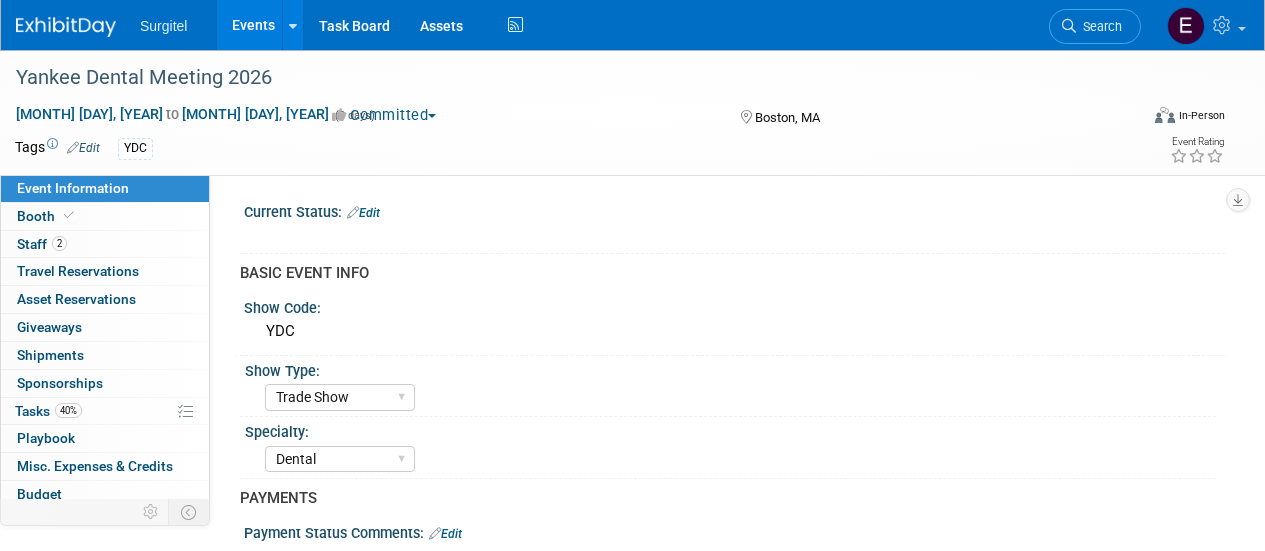 select on "Trade Show" 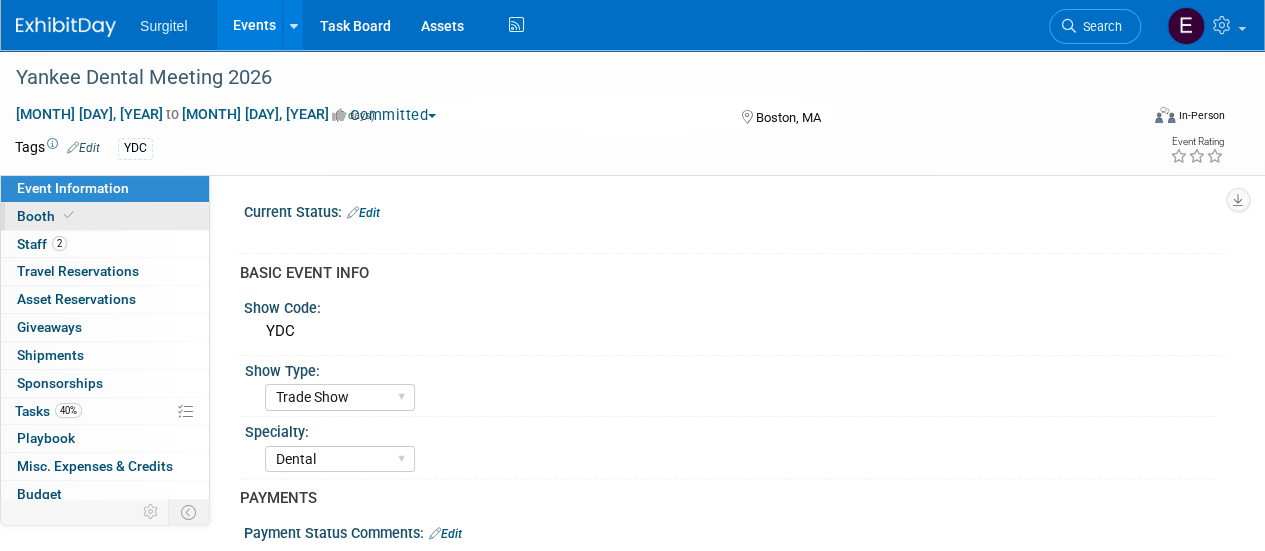 scroll, scrollTop: 0, scrollLeft: 0, axis: both 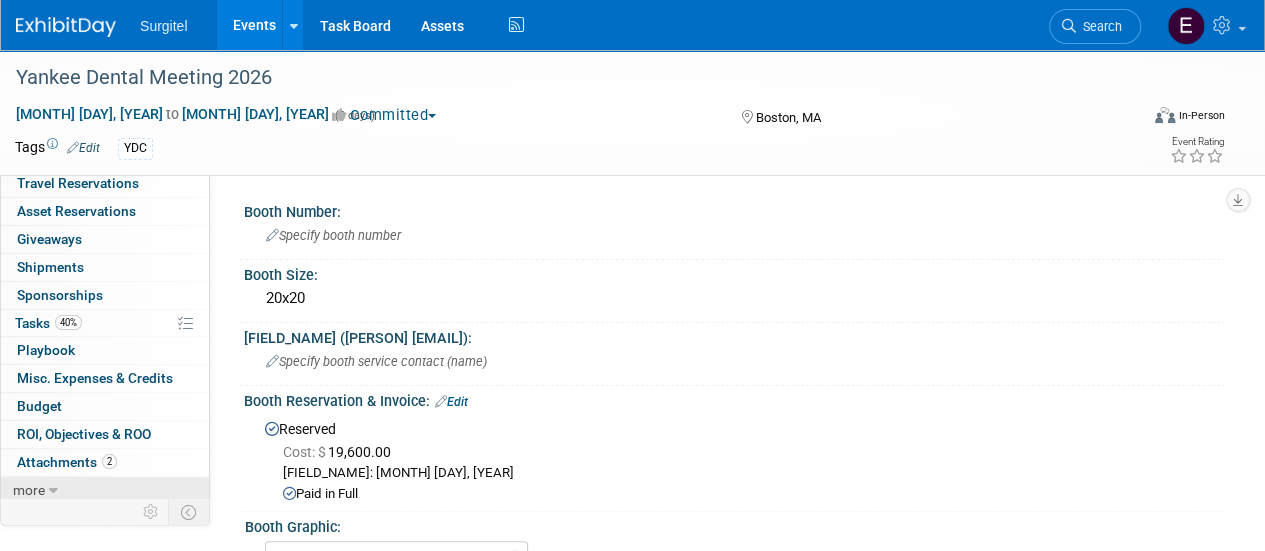 click on "more" at bounding box center [29, 490] 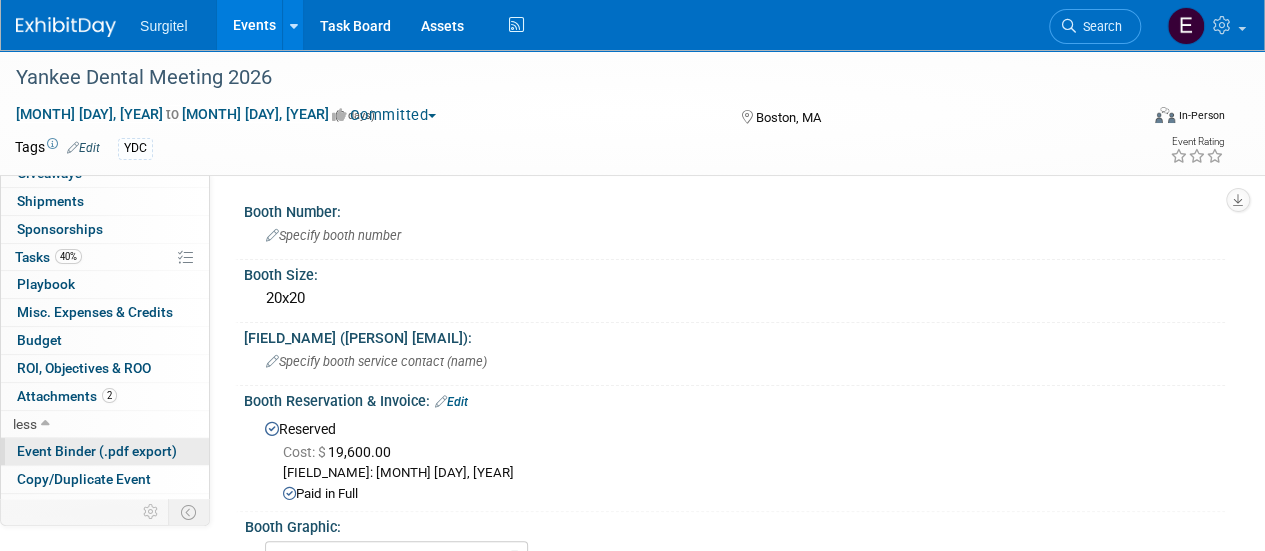 scroll, scrollTop: 226, scrollLeft: 0, axis: vertical 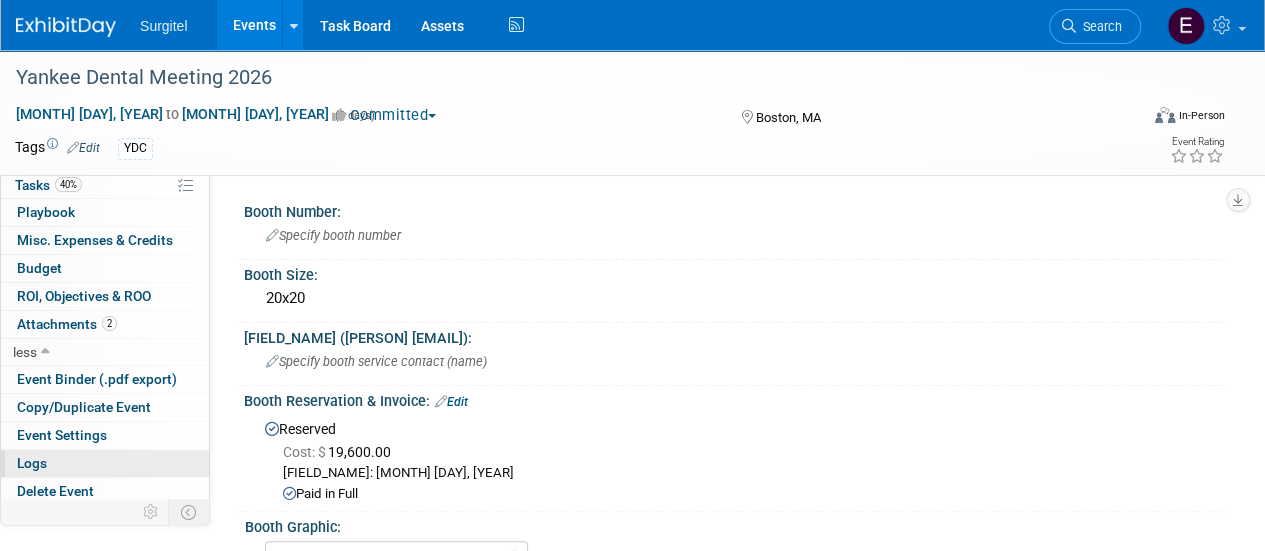 click on "Logs" at bounding box center [105, 463] 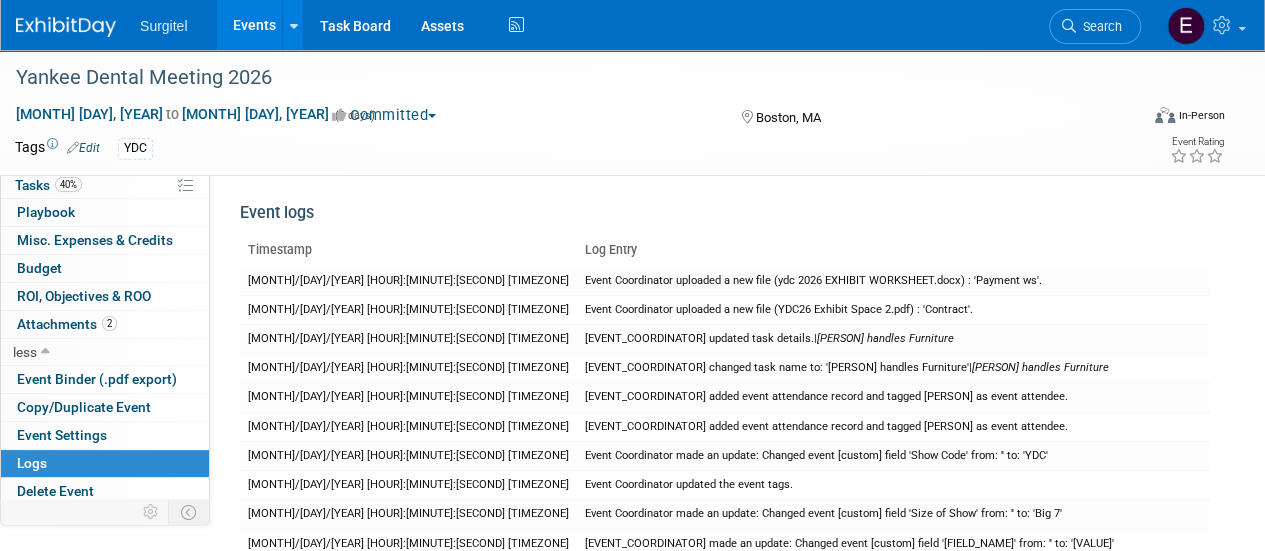 click on "Search" at bounding box center (1095, 26) 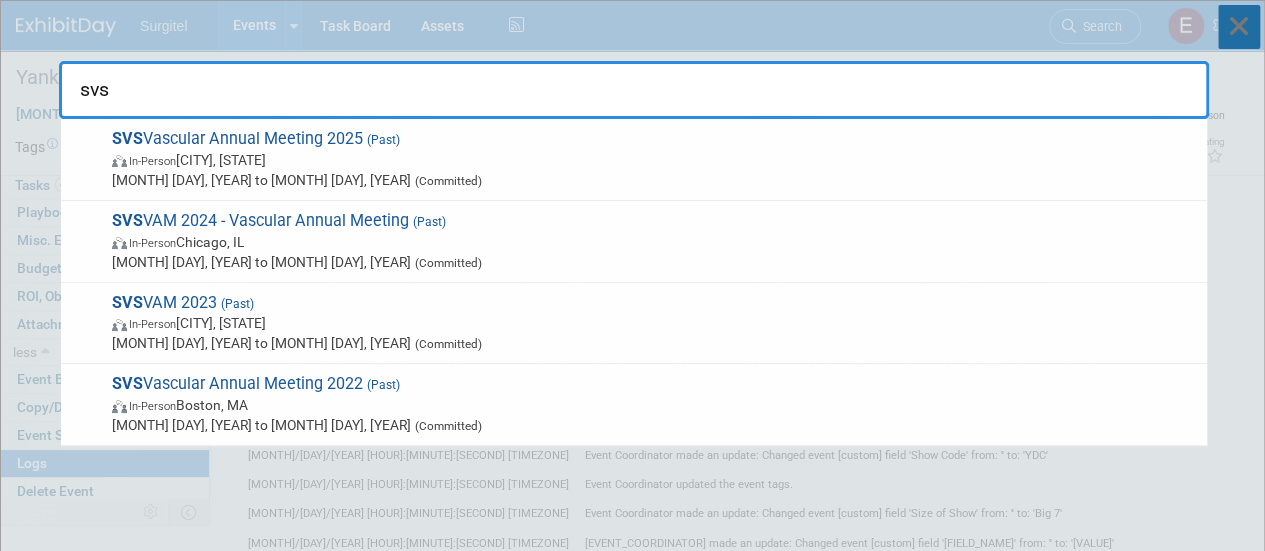 type on "svs" 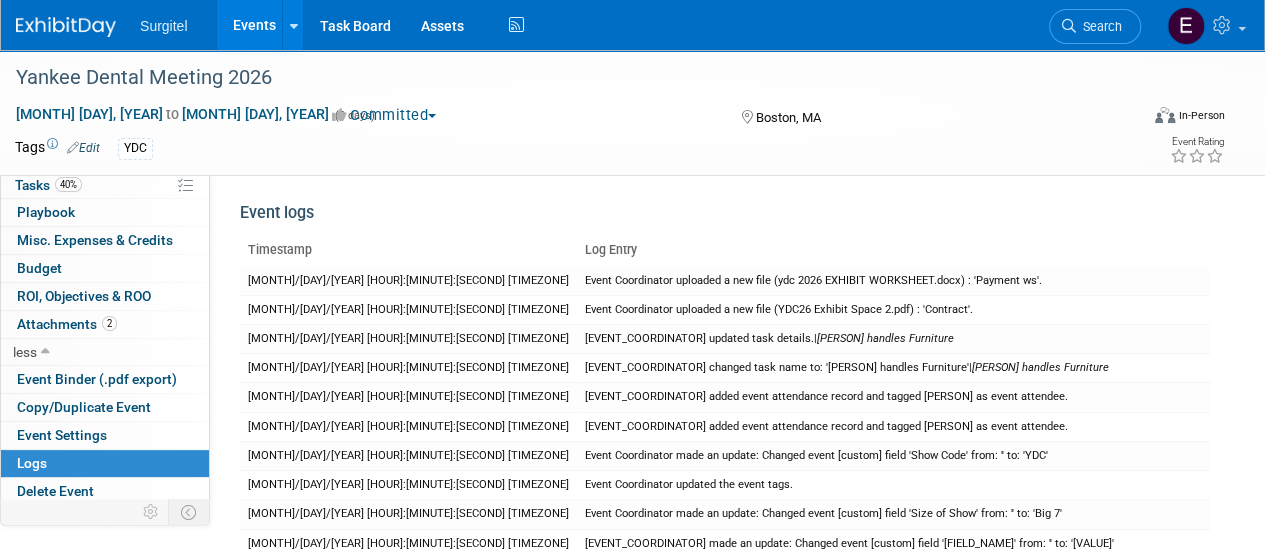 click on "Events" at bounding box center [253, 25] 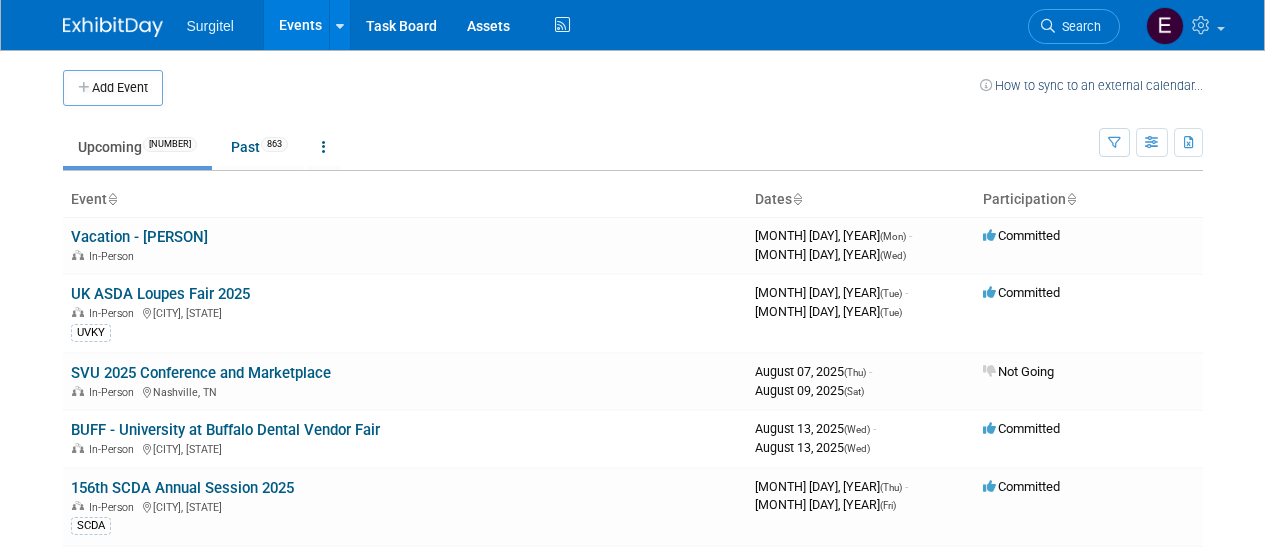 scroll, scrollTop: 0, scrollLeft: 0, axis: both 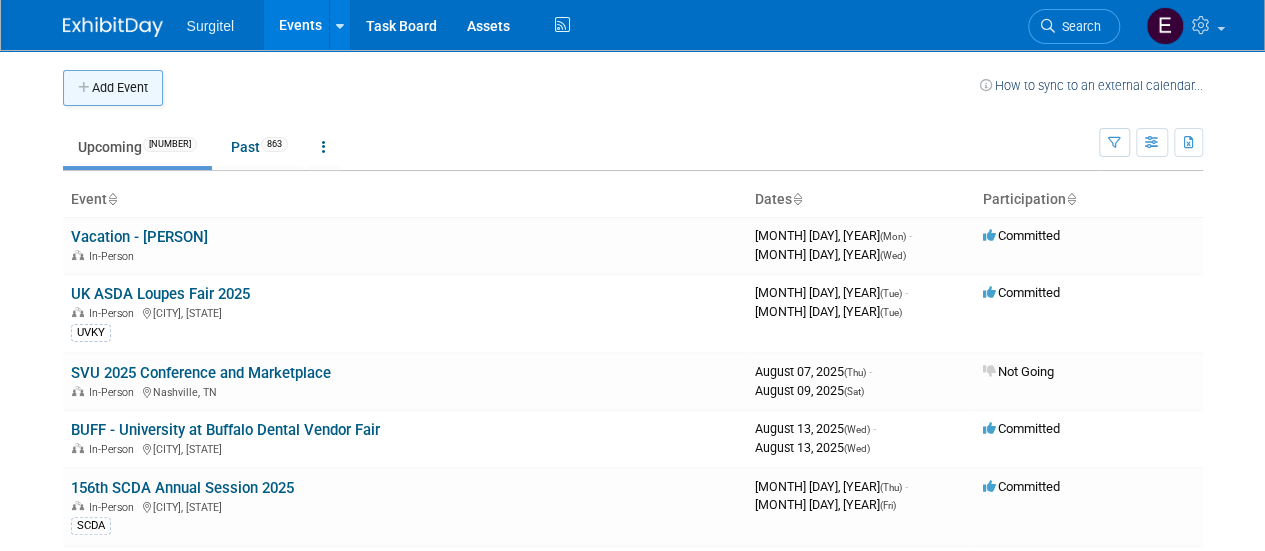 click on "Add Event" at bounding box center (113, 88) 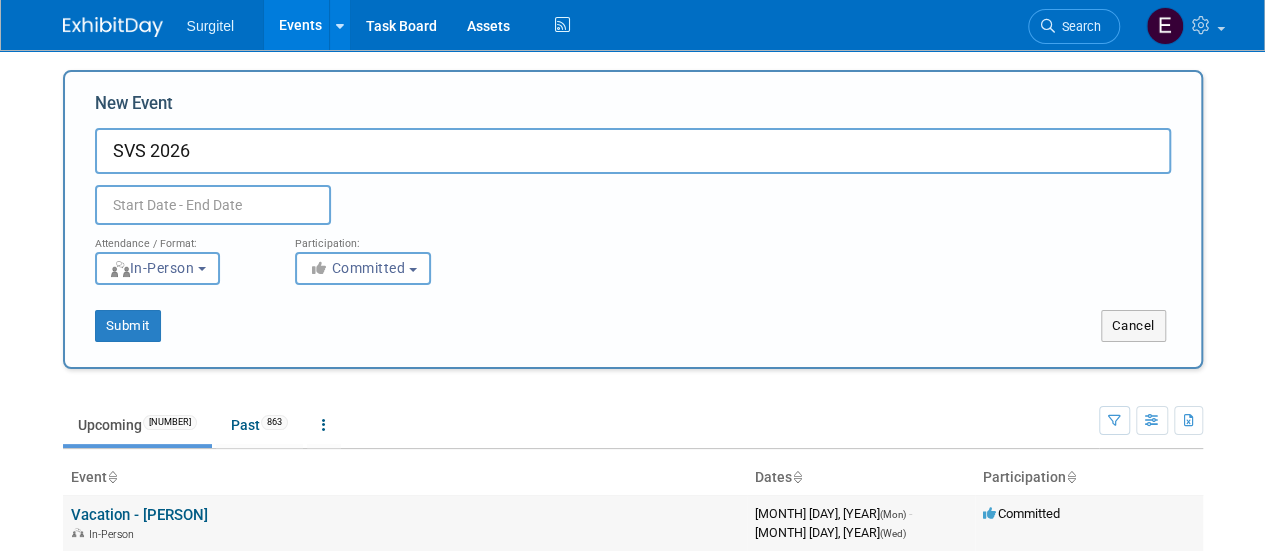 type on "SVS 2026" 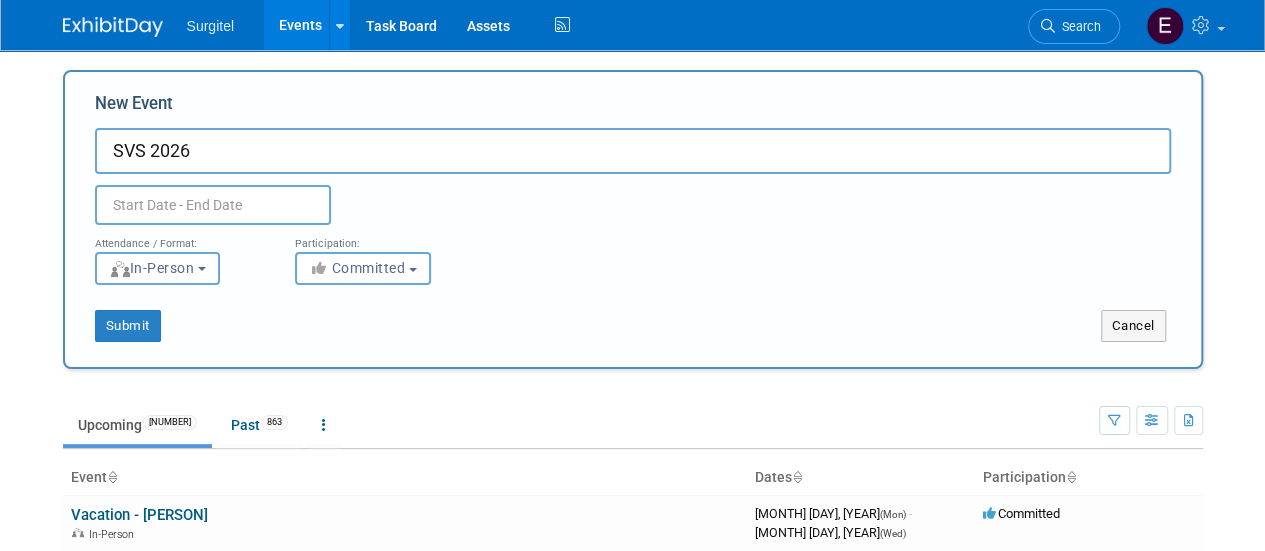 click at bounding box center [213, 205] 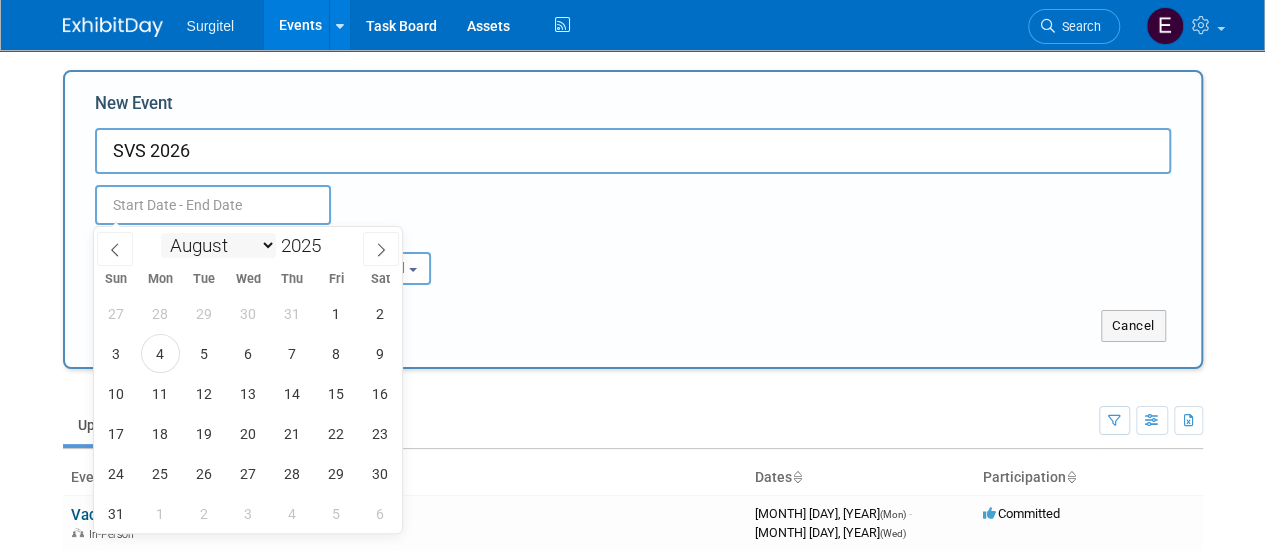 click on "January February March April May June July August September October November December" at bounding box center [218, 245] 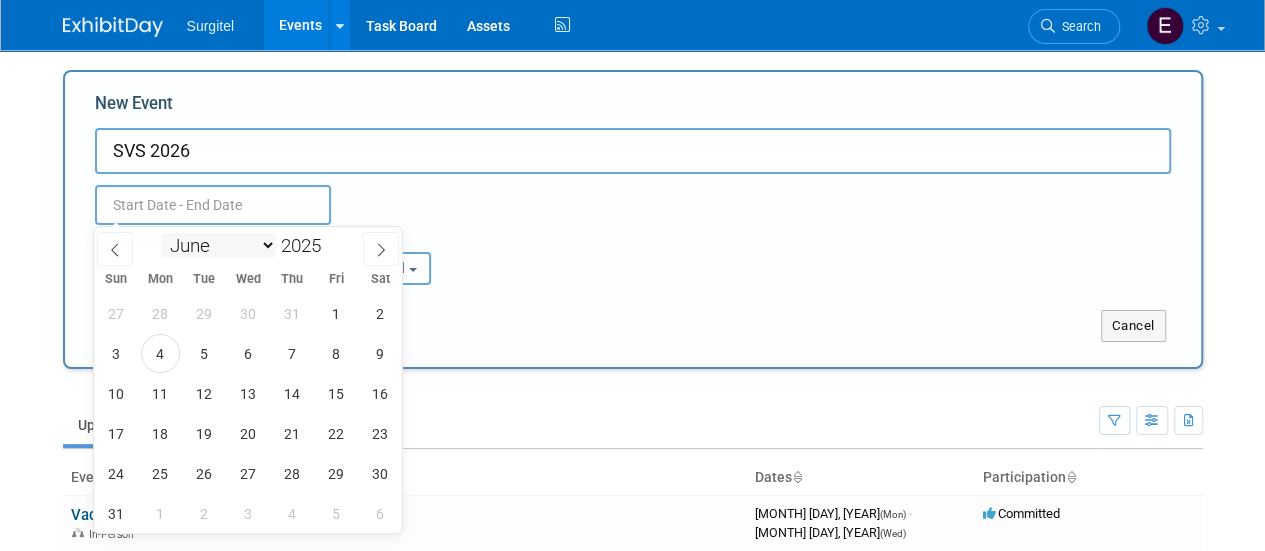 click on "January February March April May June July August September October November December" at bounding box center [218, 245] 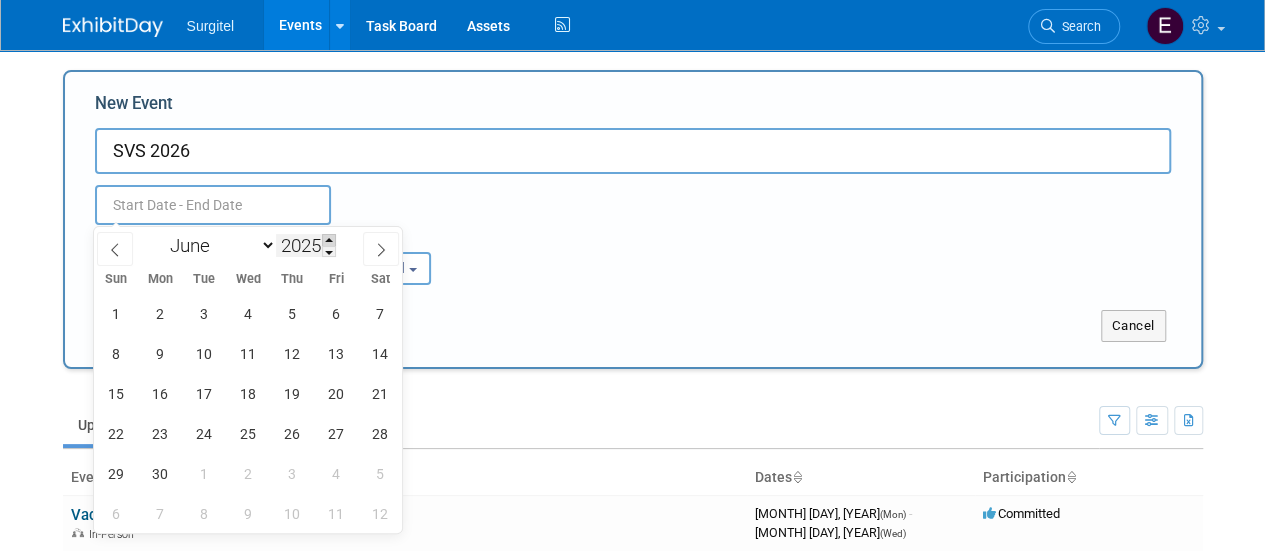 click at bounding box center [329, 240] 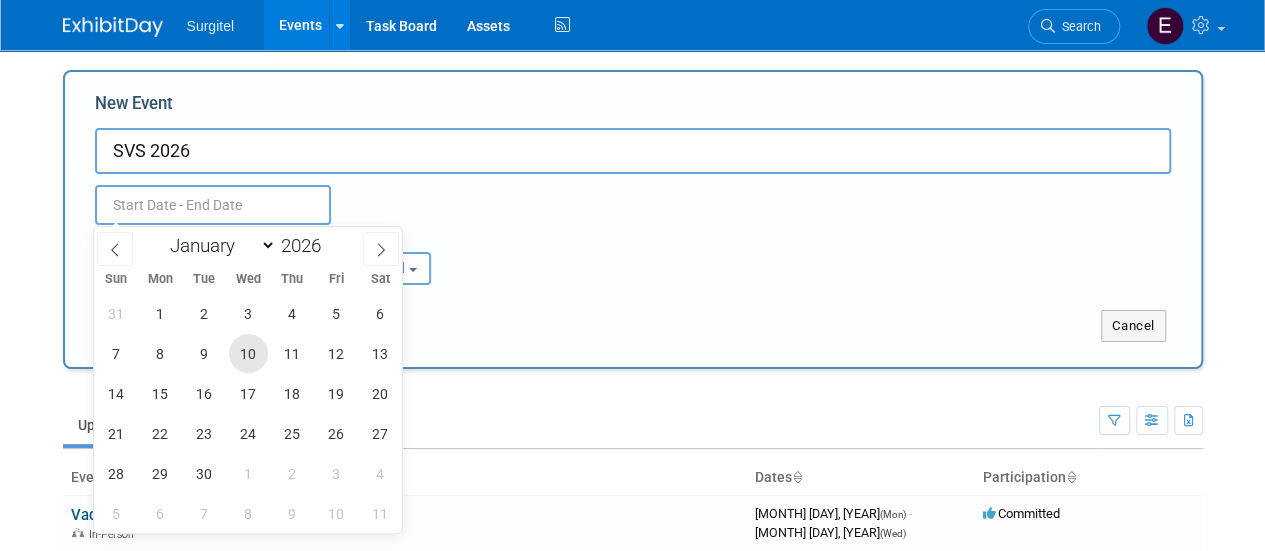 click on "10" at bounding box center (248, 353) 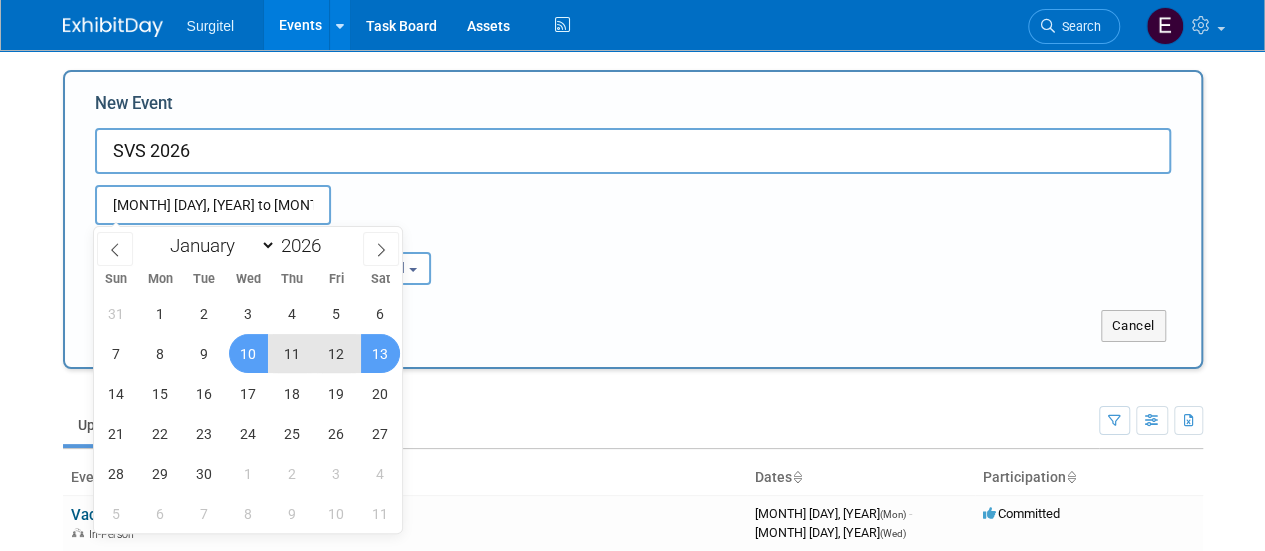 click on "13" at bounding box center (380, 353) 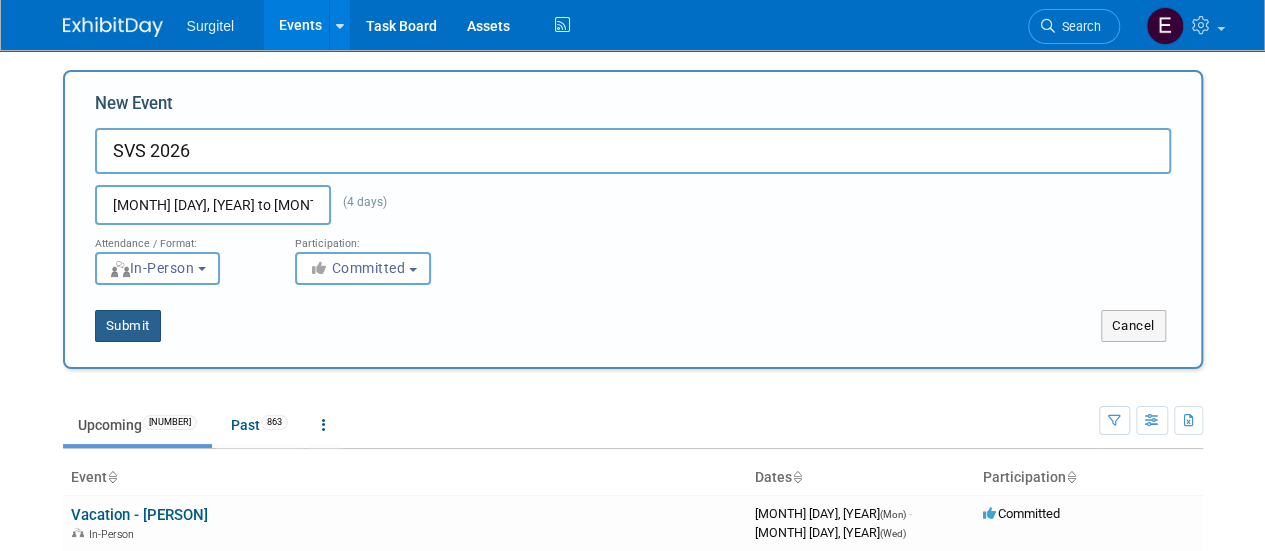 click on "Submit" at bounding box center (128, 326) 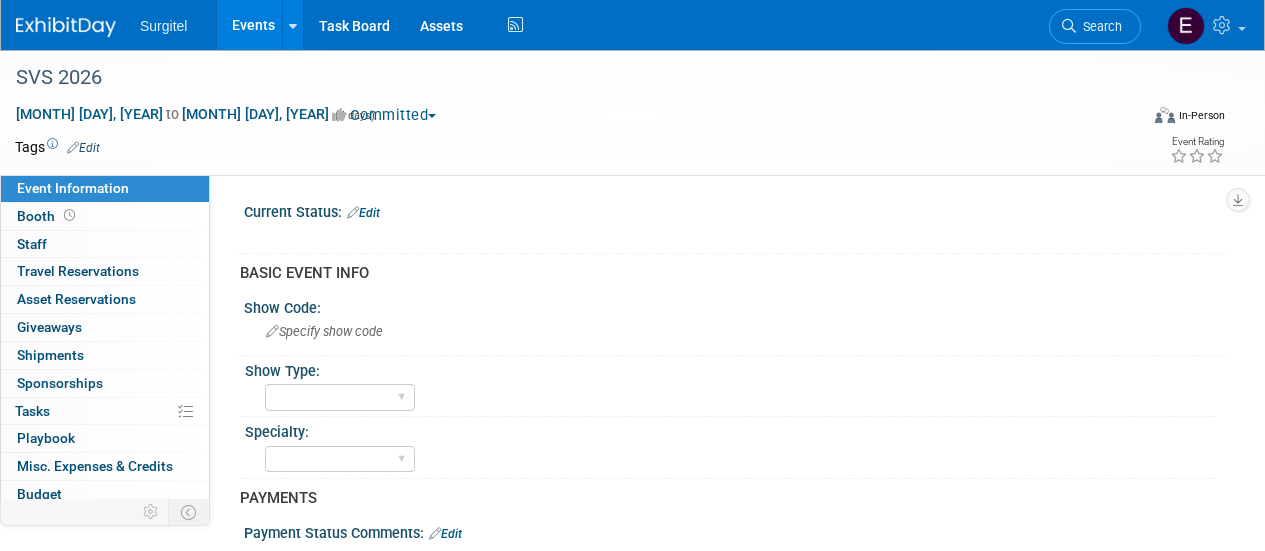 scroll, scrollTop: 0, scrollLeft: 0, axis: both 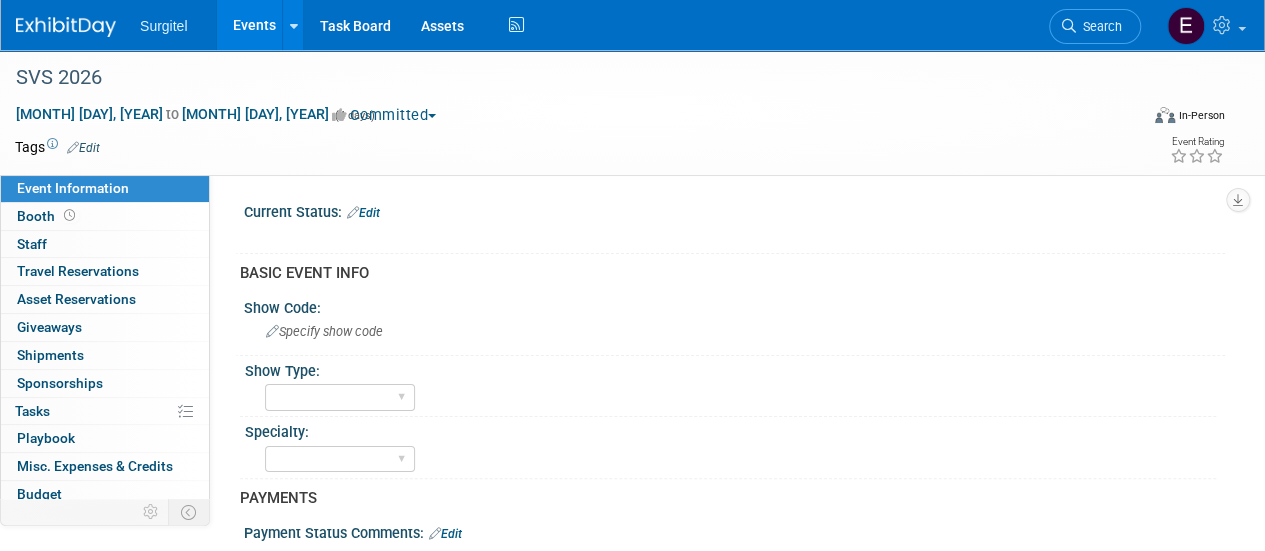 click on "Edit" at bounding box center [83, 148] 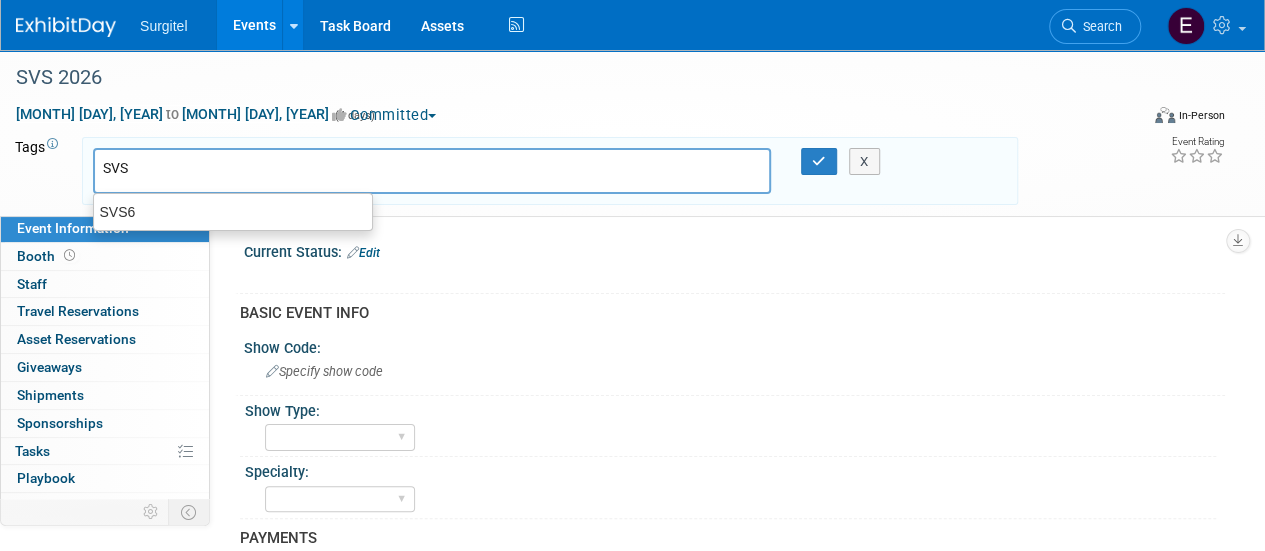 type on "SVS6" 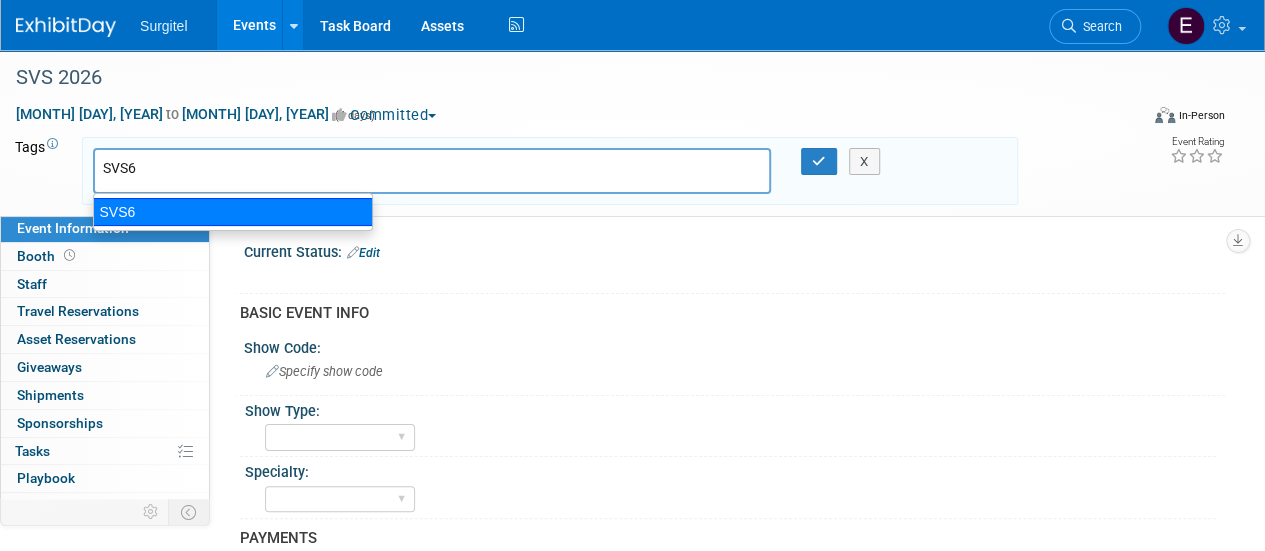 click on "SVS6" at bounding box center (233, 212) 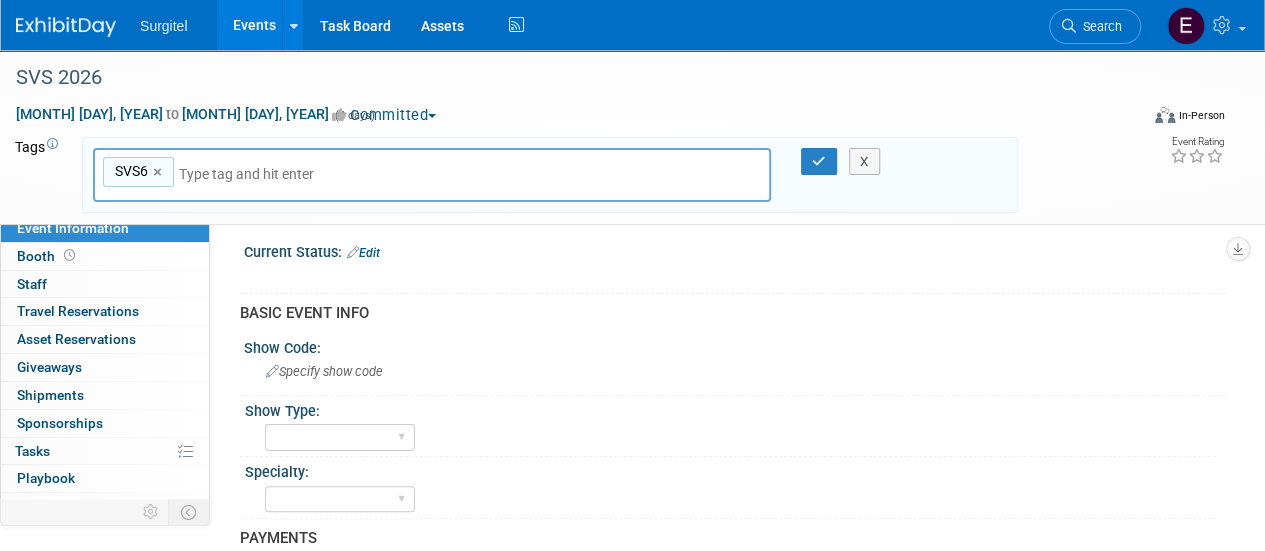 click on "X" at bounding box center (867, 162) 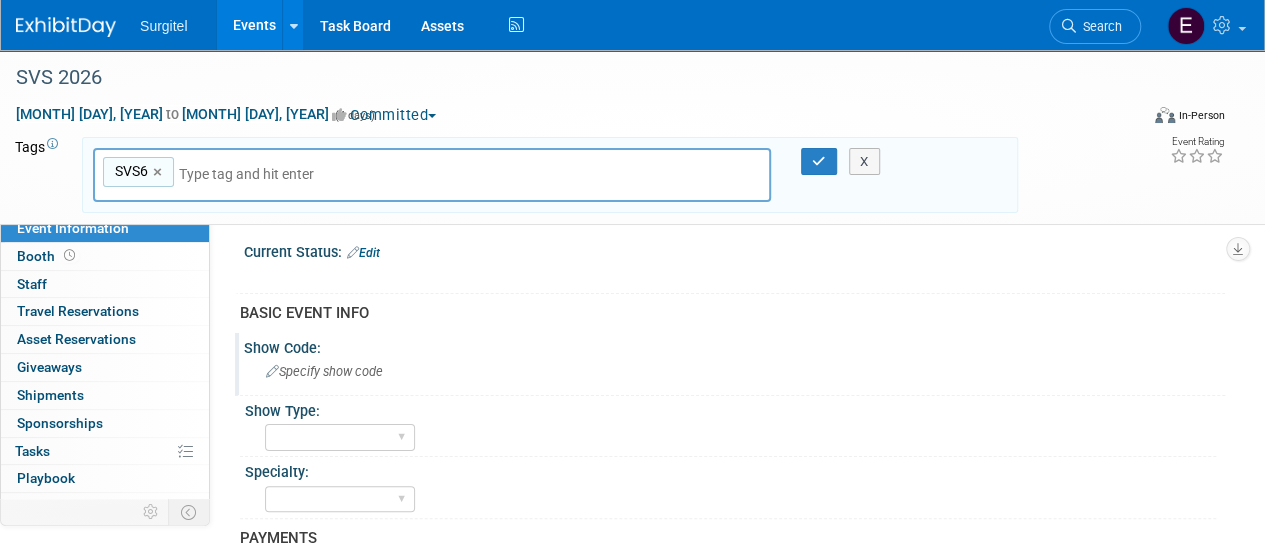 click on "Specify show code" at bounding box center [734, 371] 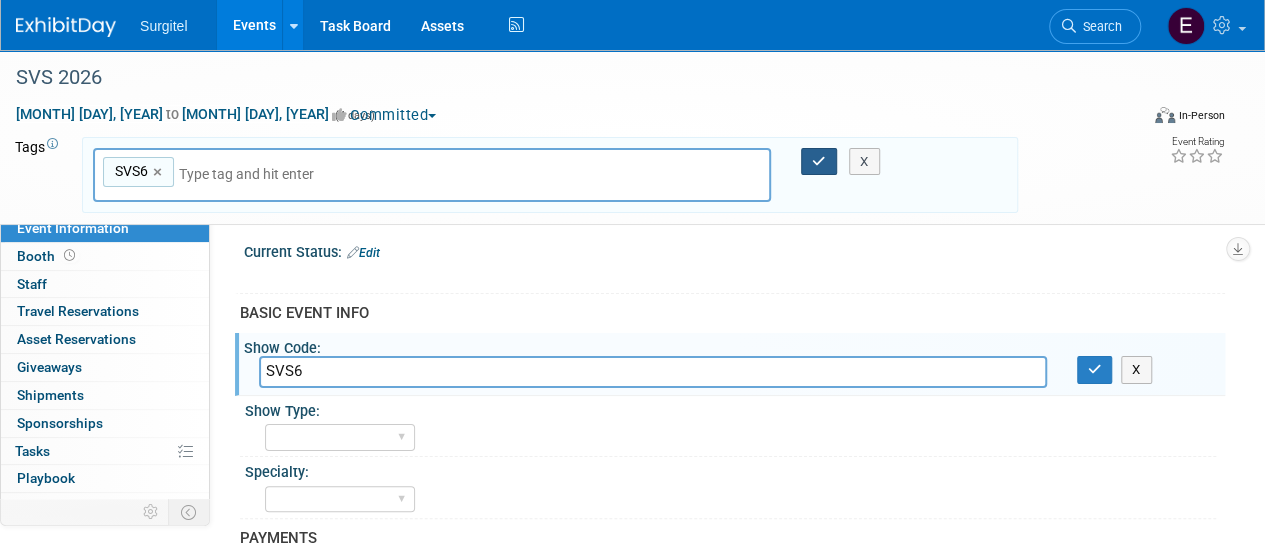 type on "SVS6" 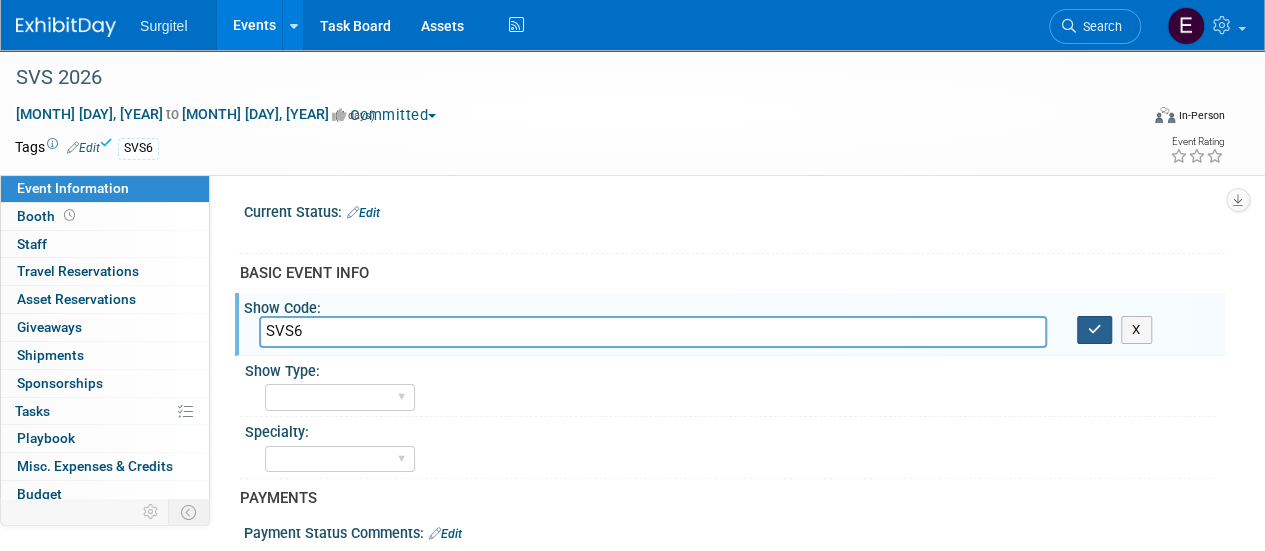 click at bounding box center (1095, 330) 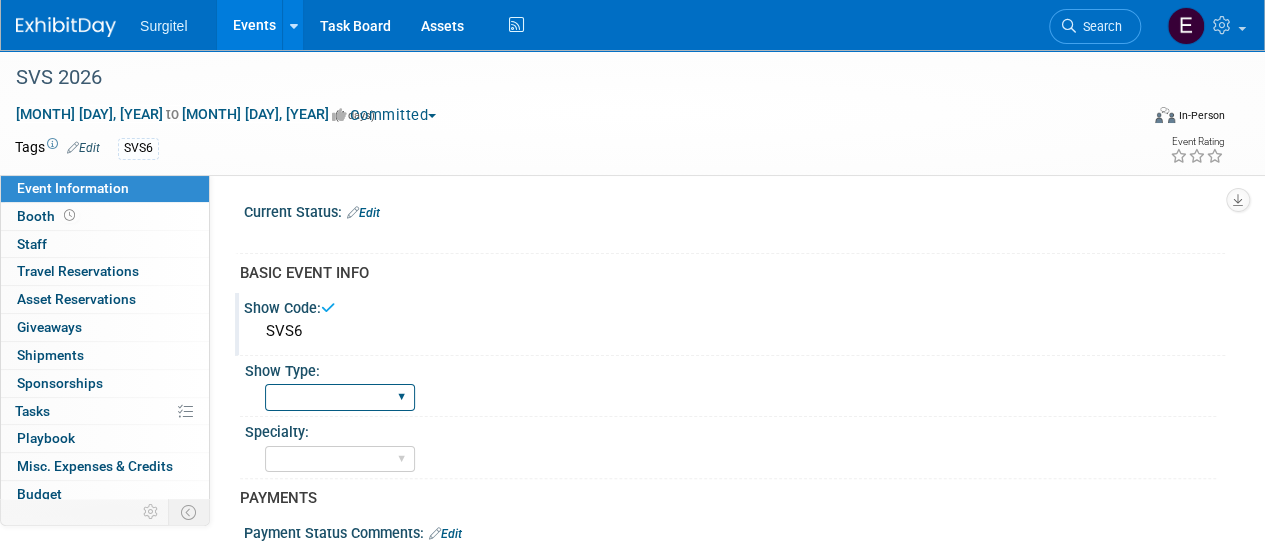 click on "School Show
Trade Show
Wet Lab
CE Course
Lunch and Learn" at bounding box center [340, 397] 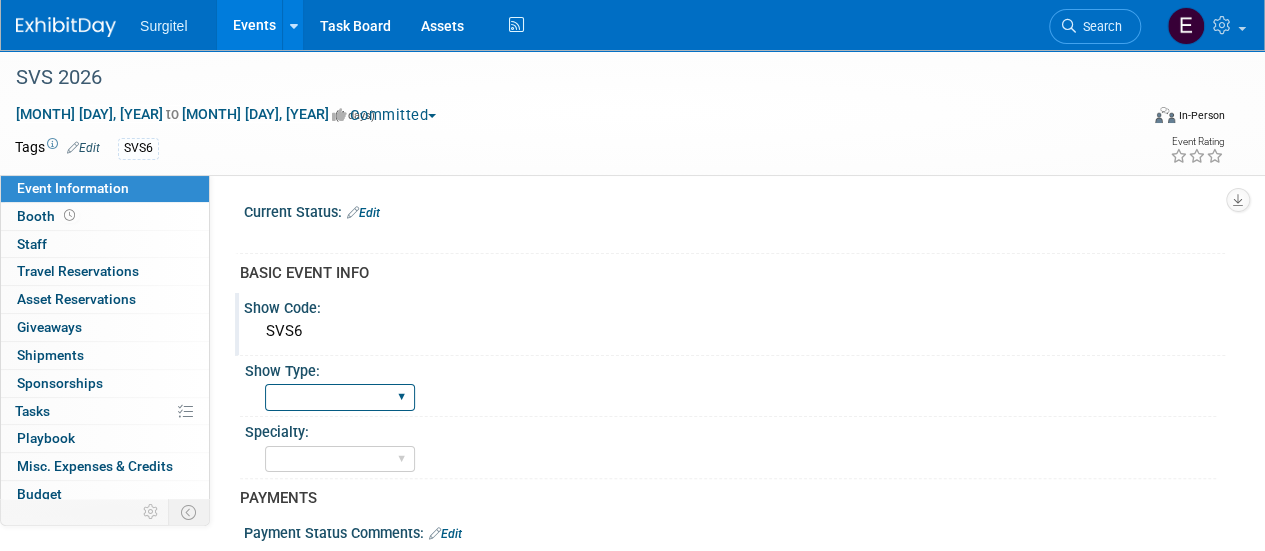 select on "Trade Show" 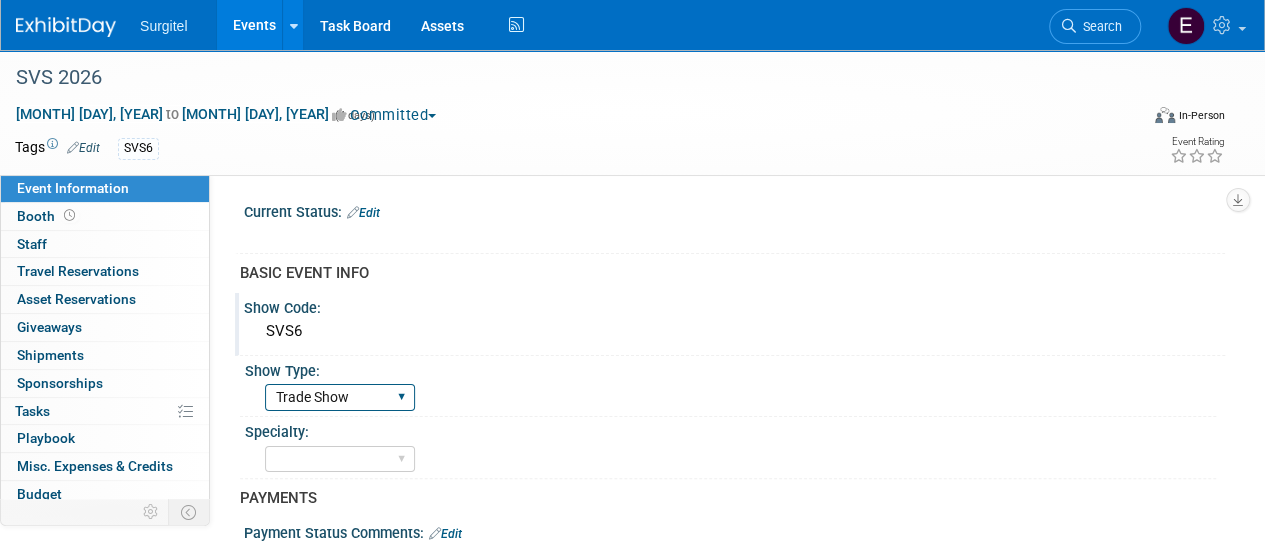 click on "School Show
Trade Show
Wet Lab
CE Course
Lunch and Learn" at bounding box center (340, 397) 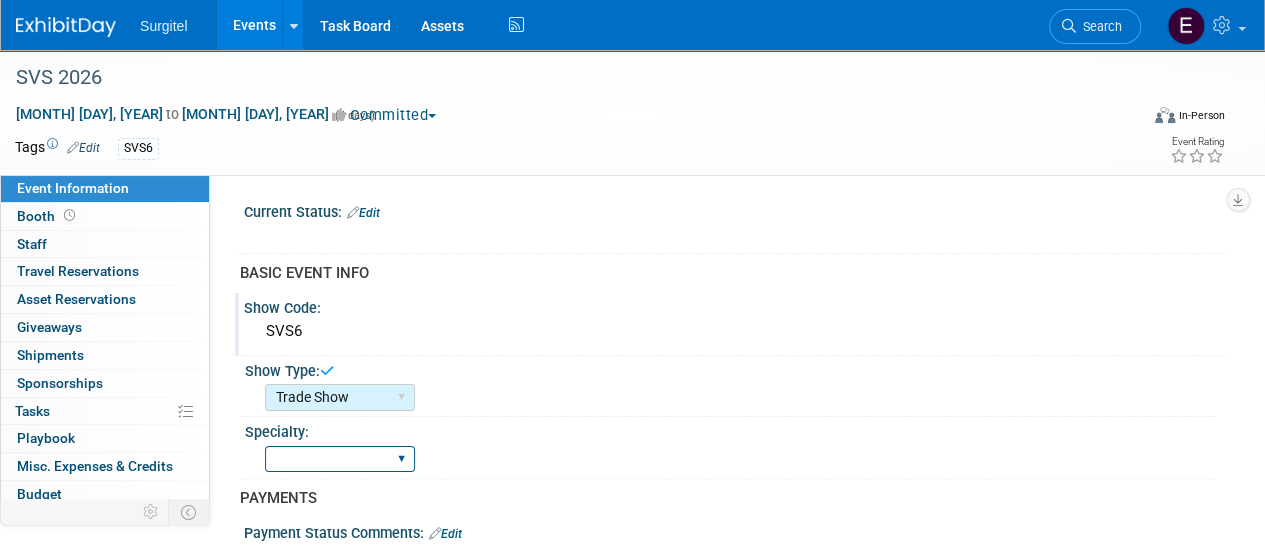 click on "Dental
Hygiene
Medical
Veterinarian
Other" at bounding box center [340, 459] 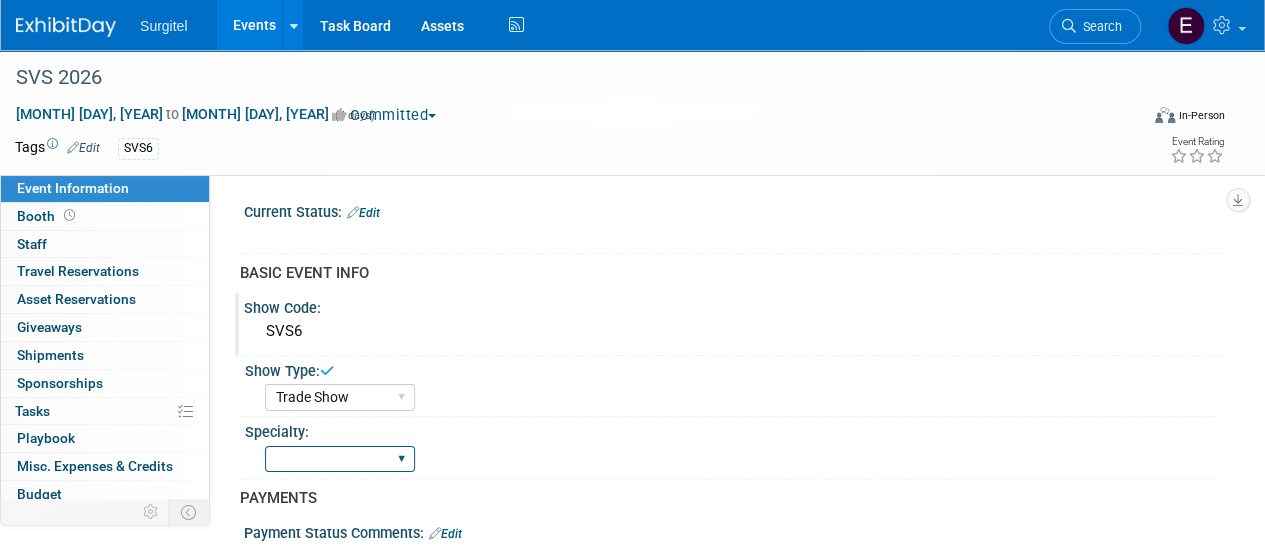 select on "Medical" 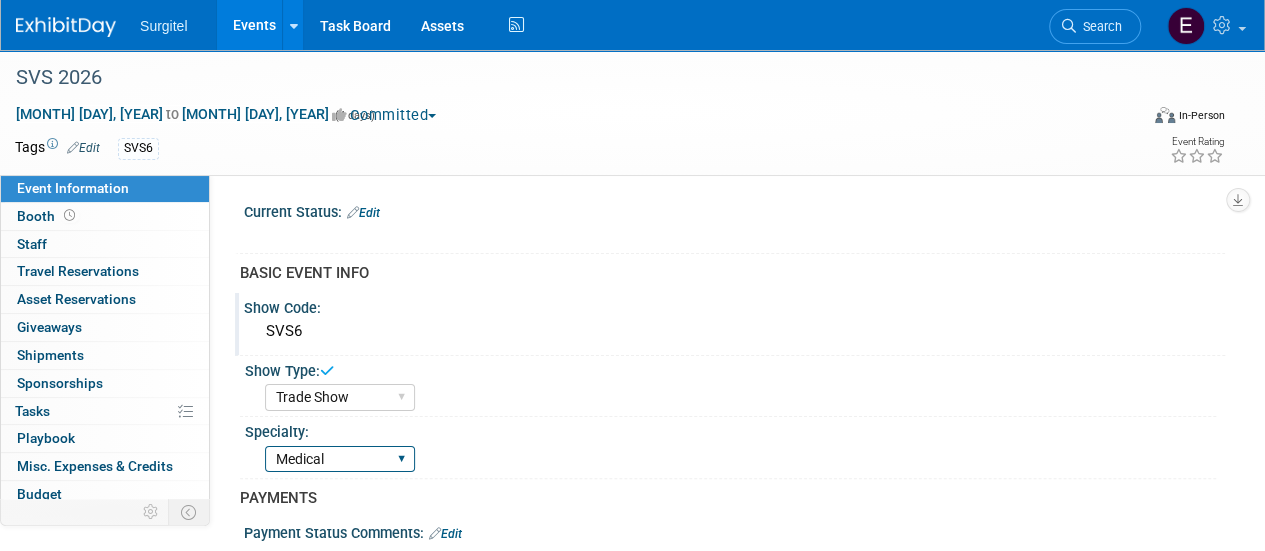 click on "Dental
Hygiene
Medical
Veterinarian
Other" at bounding box center (340, 459) 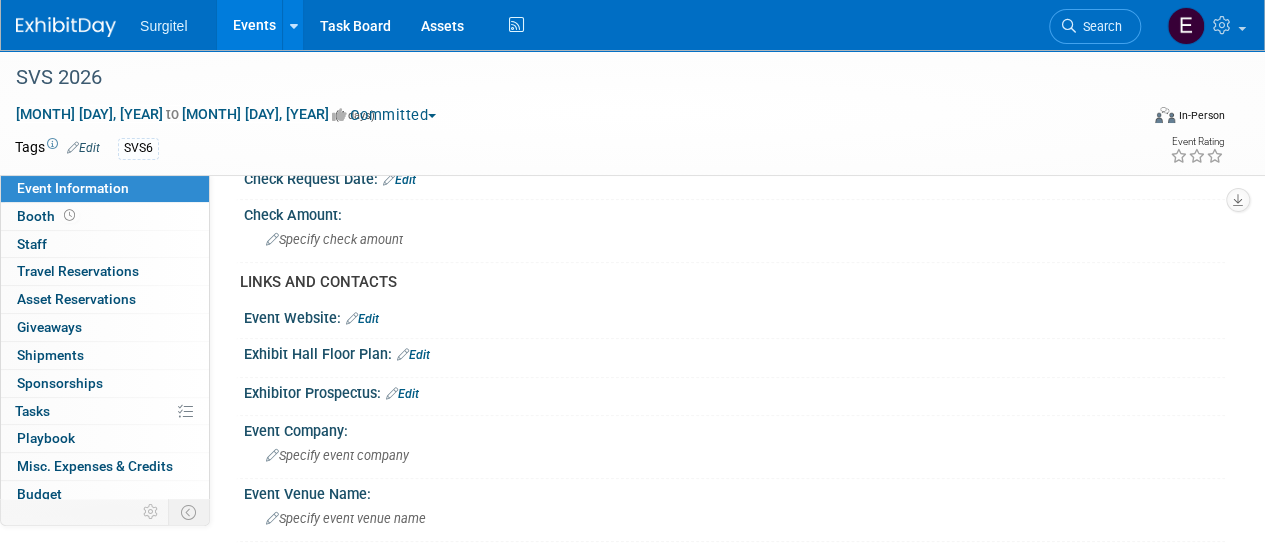 scroll, scrollTop: 583, scrollLeft: 0, axis: vertical 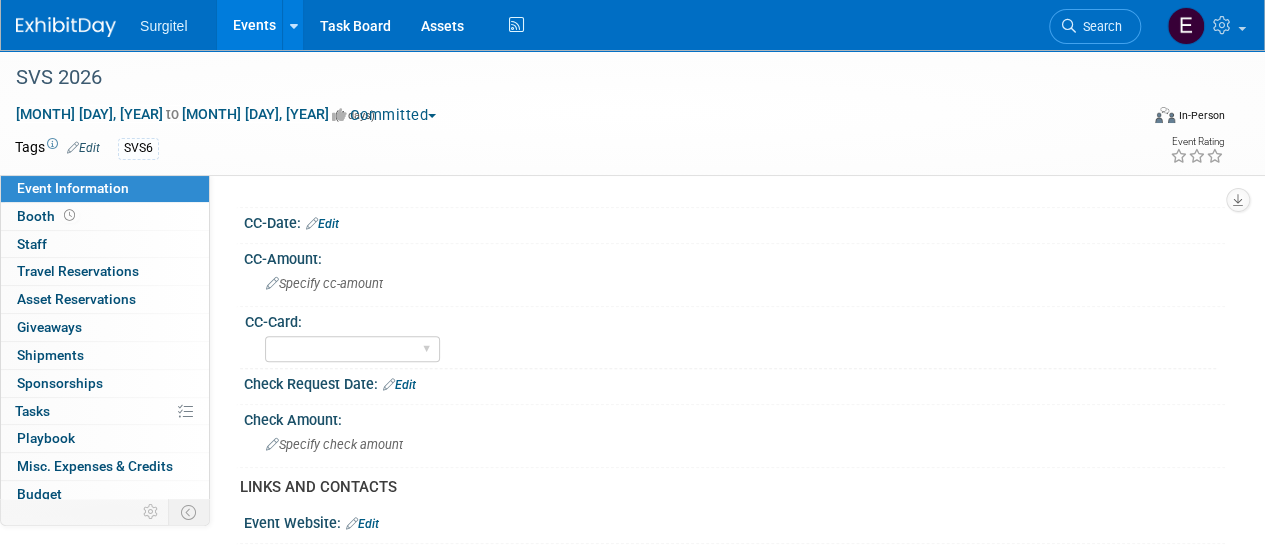 click at bounding box center (312, 223) 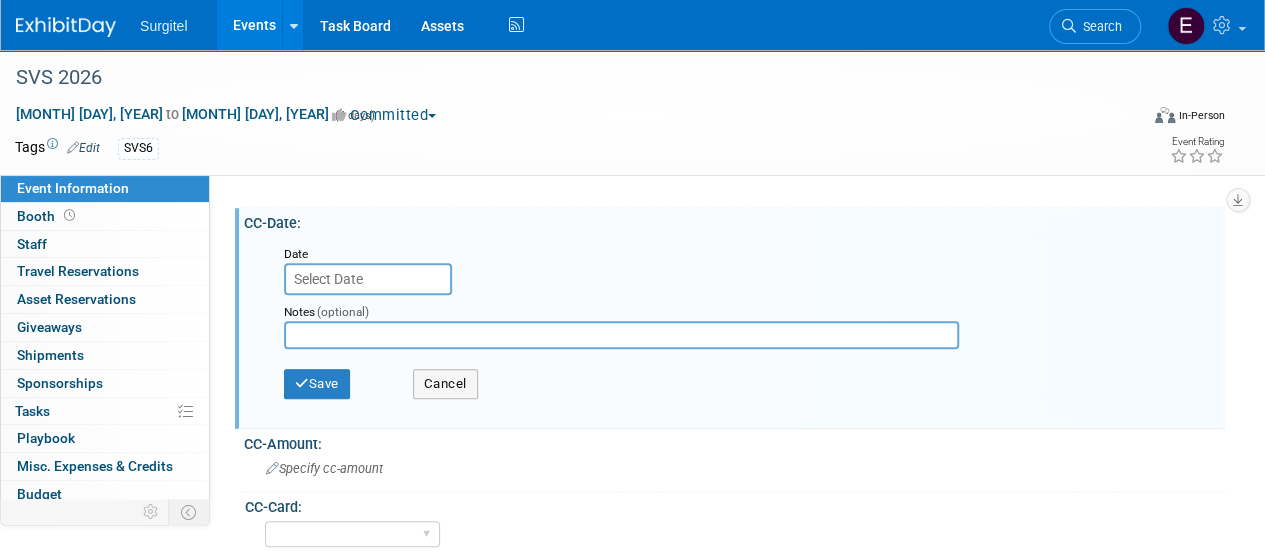 click at bounding box center [368, 279] 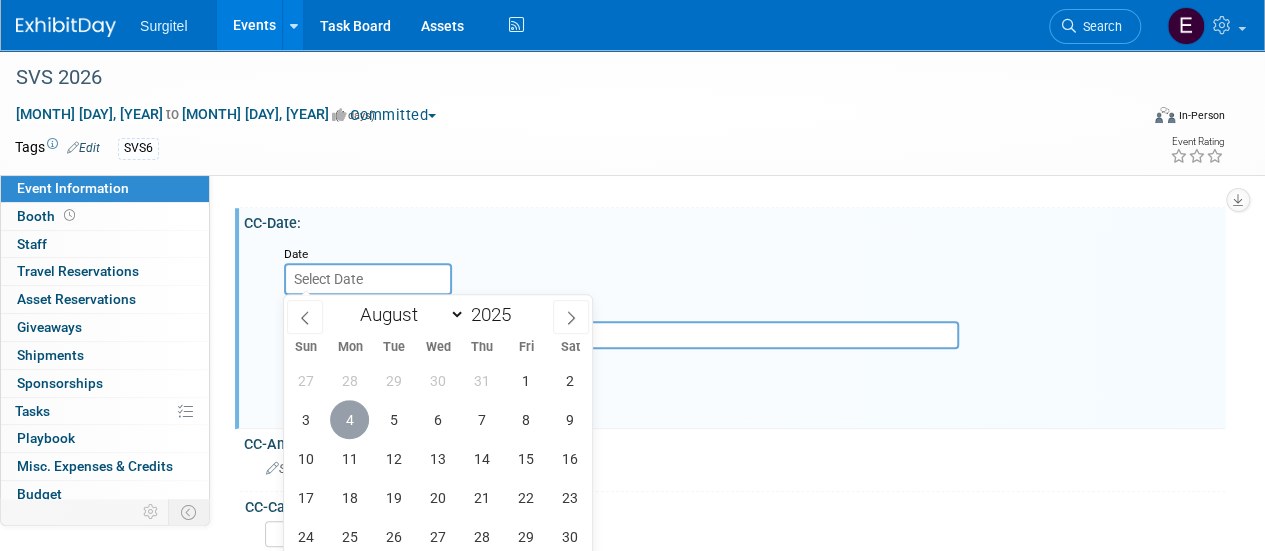 click on "4" at bounding box center (349, 419) 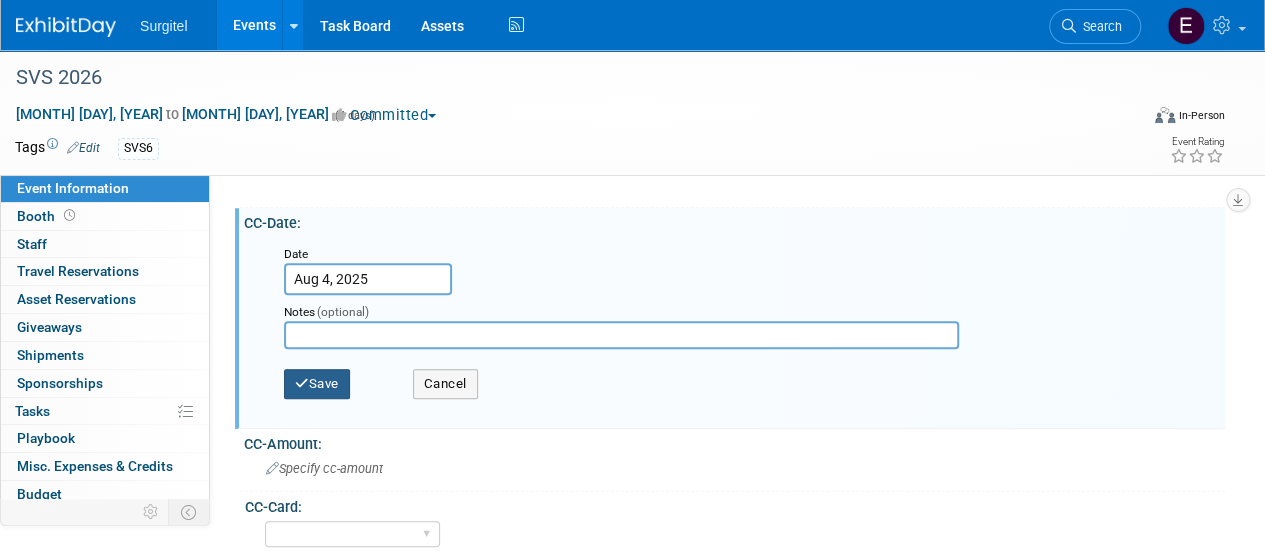 click at bounding box center [302, 383] 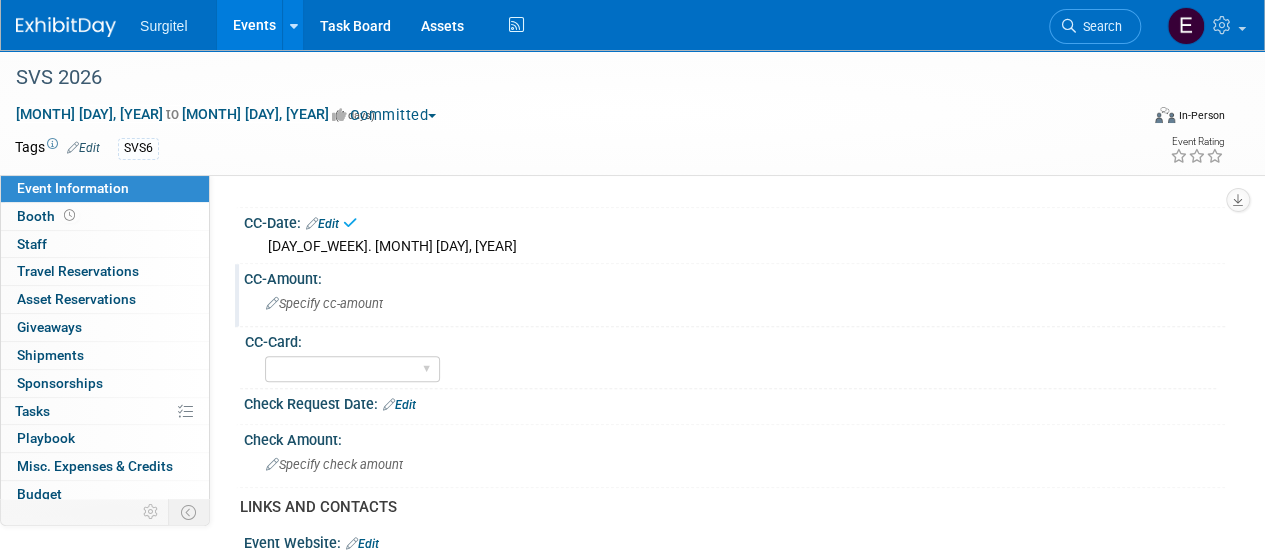 click on "Specify cc-amount" at bounding box center [324, 303] 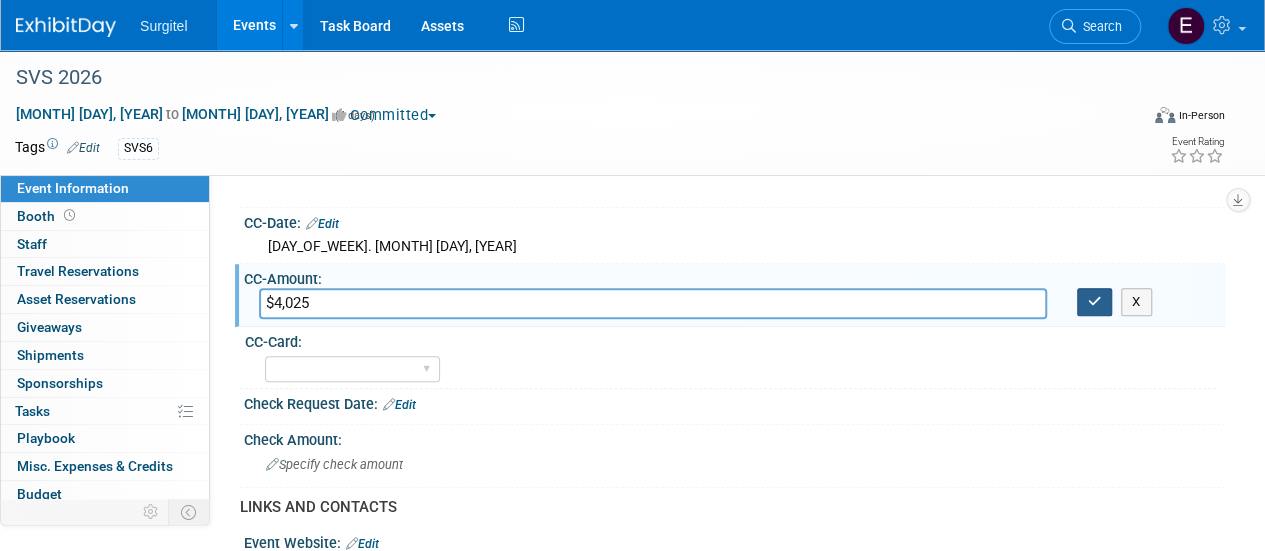 type on "$4,025" 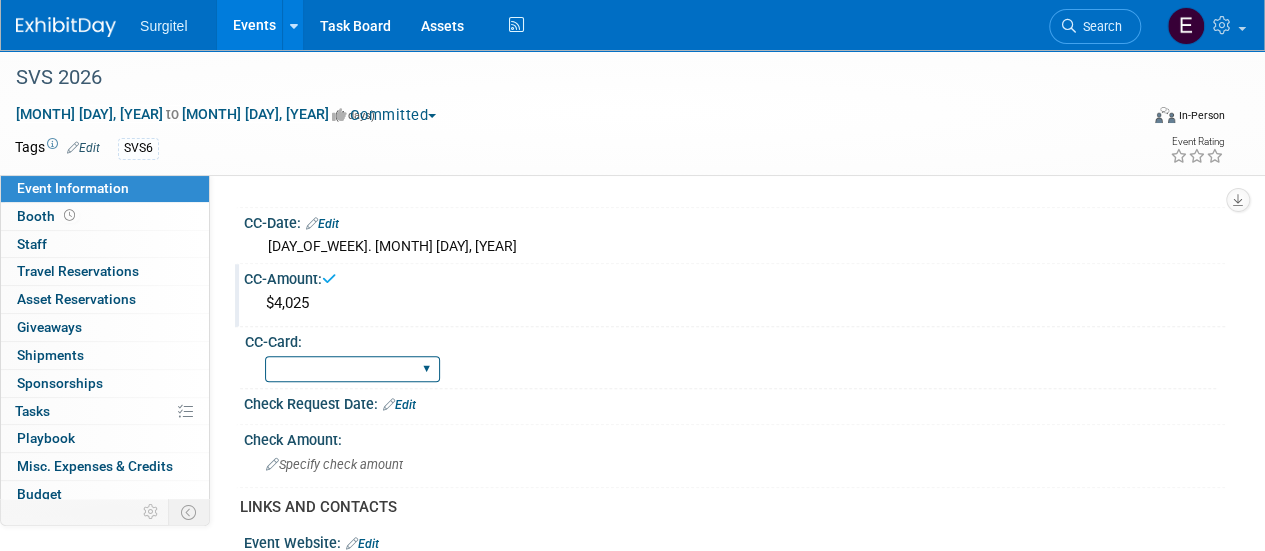 click on "Rewards - 12003
SkyMiles - 93008
Visa - 1925
Business Cash - 7359" at bounding box center [352, 369] 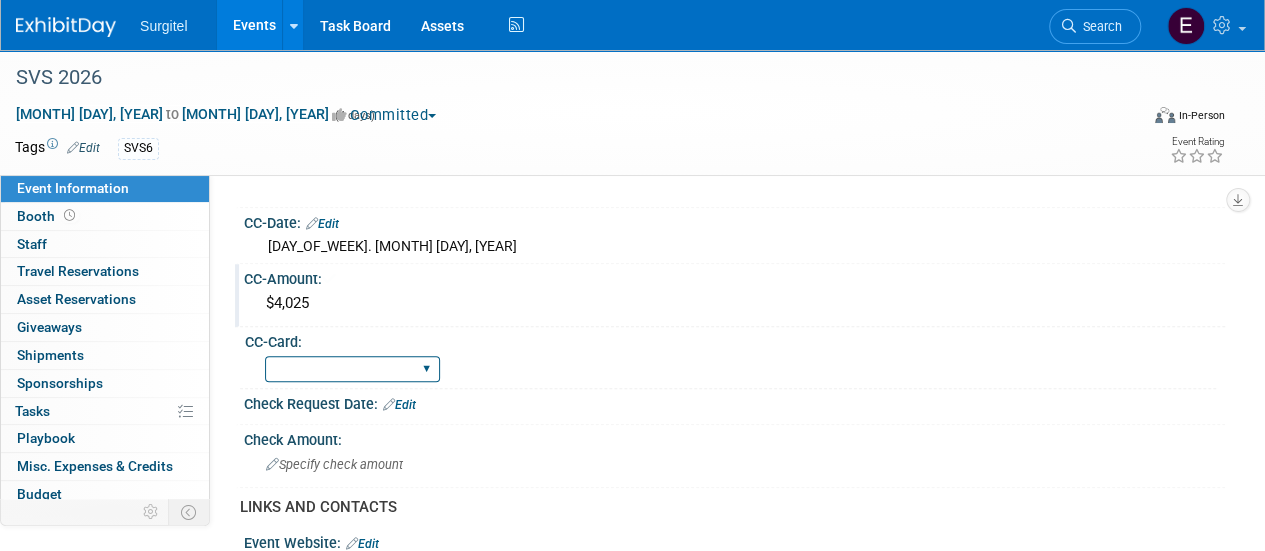 select on "SkyMiles - 93008" 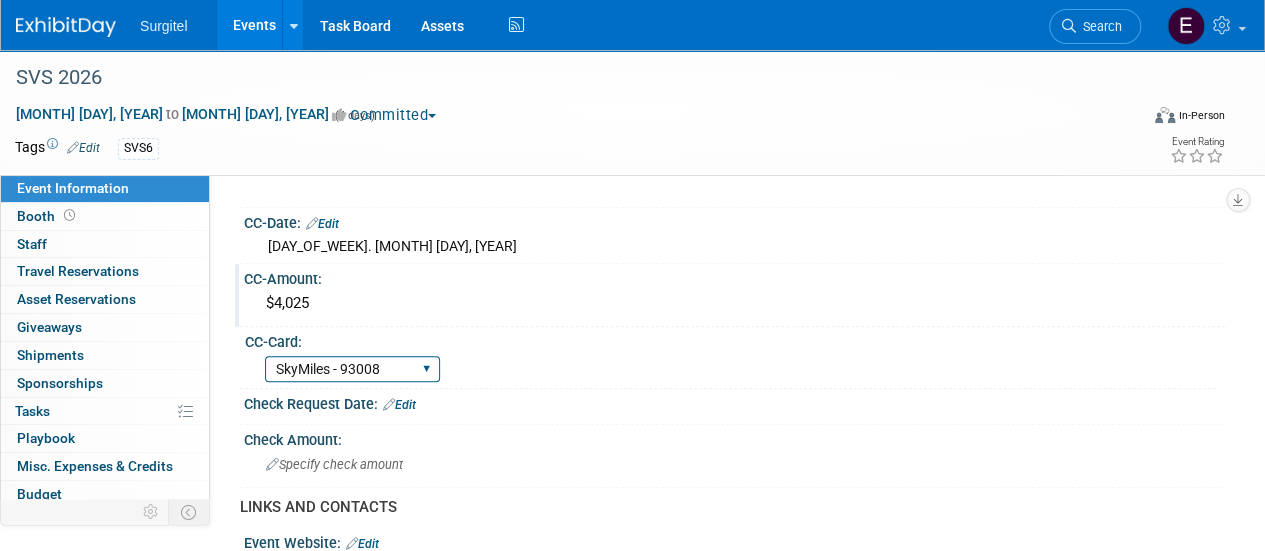 click on "Rewards - 12003
SkyMiles - 93008
Visa - 1925
Business Cash - 7359" at bounding box center (352, 369) 